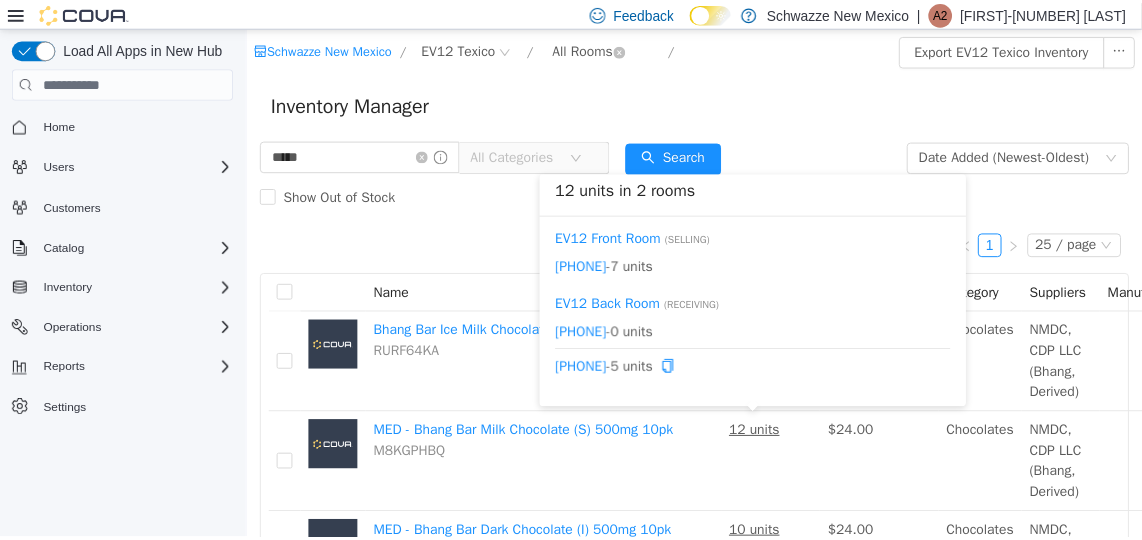 scroll, scrollTop: 0, scrollLeft: 0, axis: both 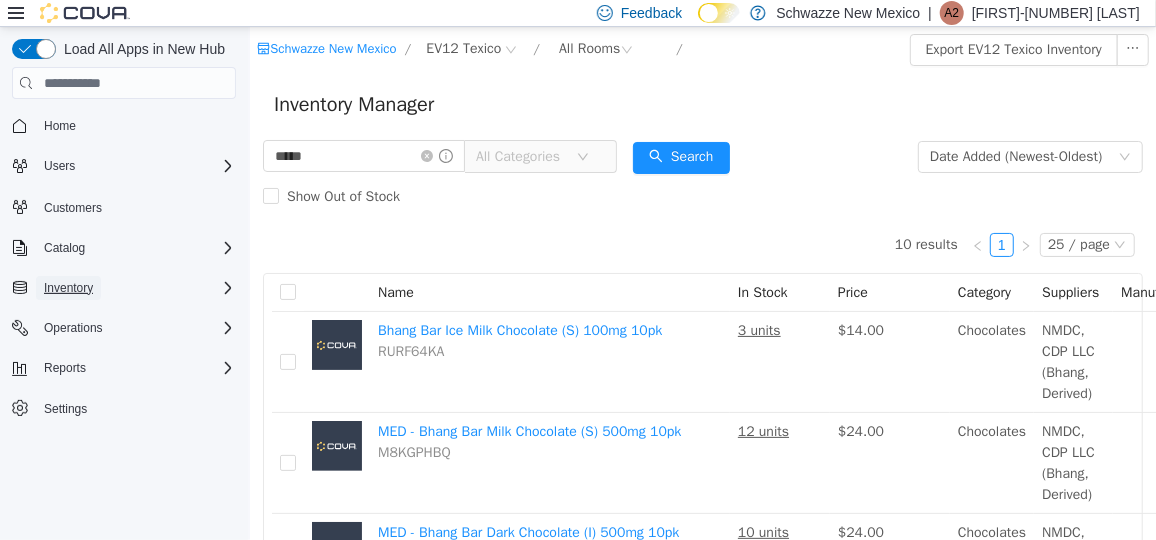 click on "Inventory" at bounding box center [68, 288] 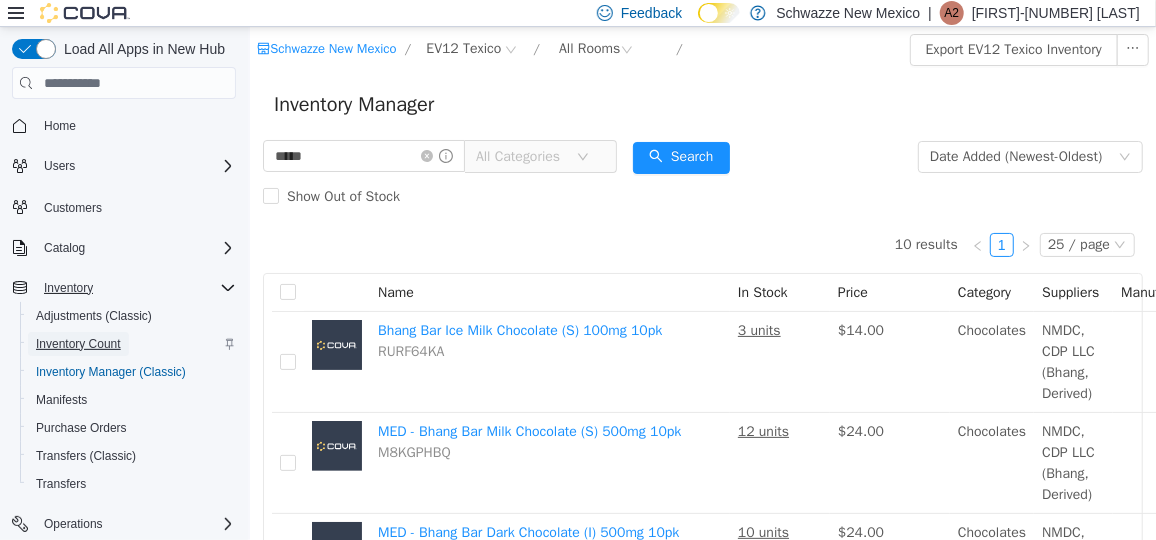 click on "Inventory Count" at bounding box center [78, 344] 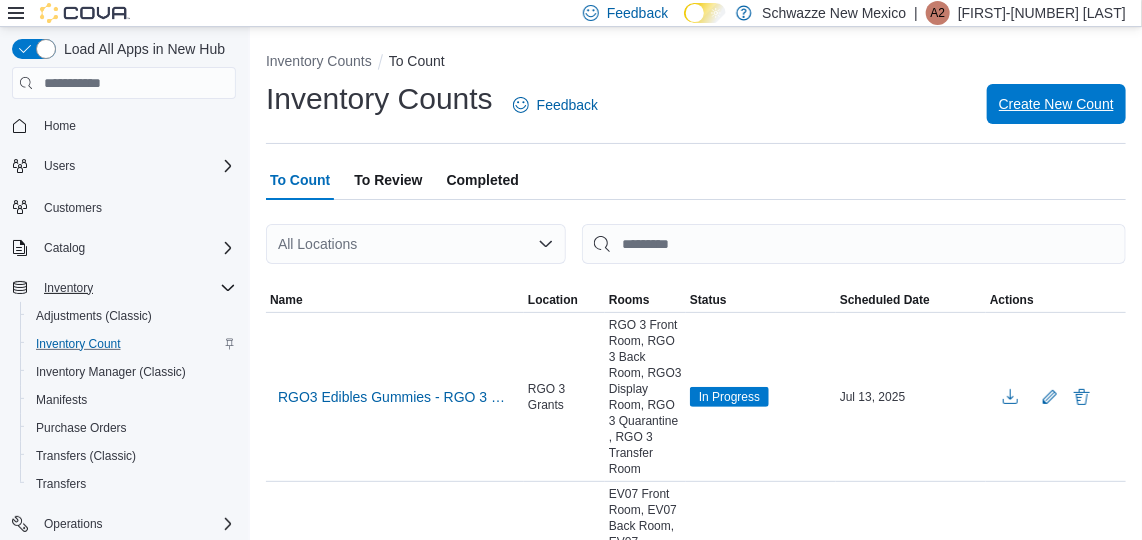click on "Create New Count" at bounding box center (1056, 104) 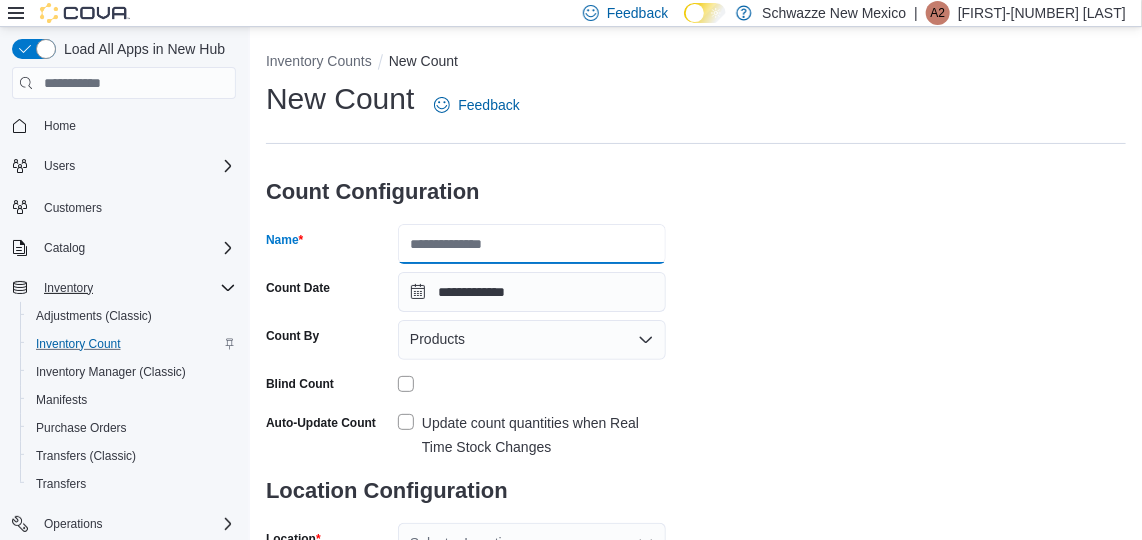 click on "Name" at bounding box center (532, 244) 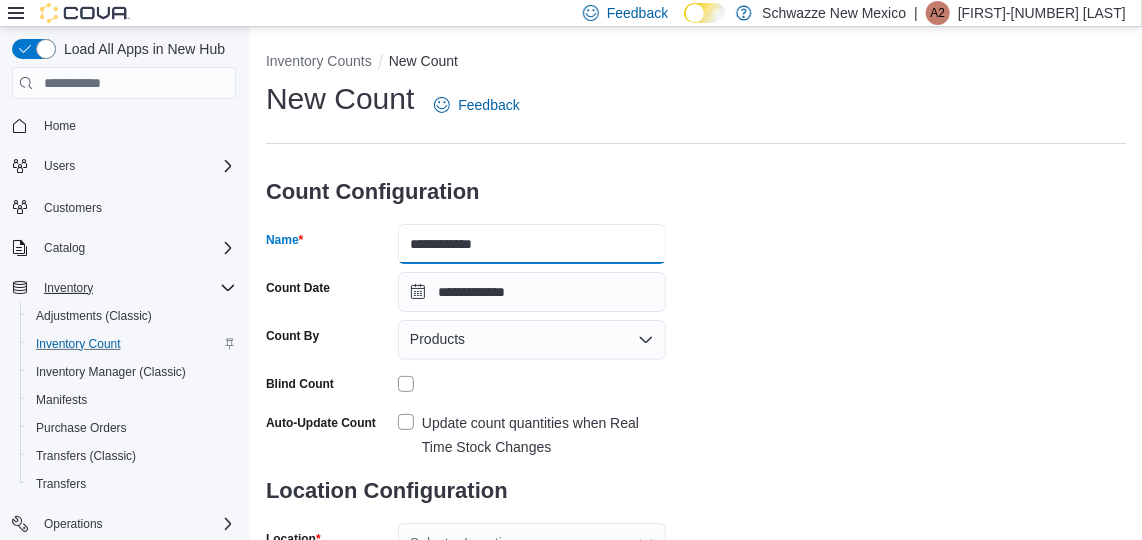 type on "**********" 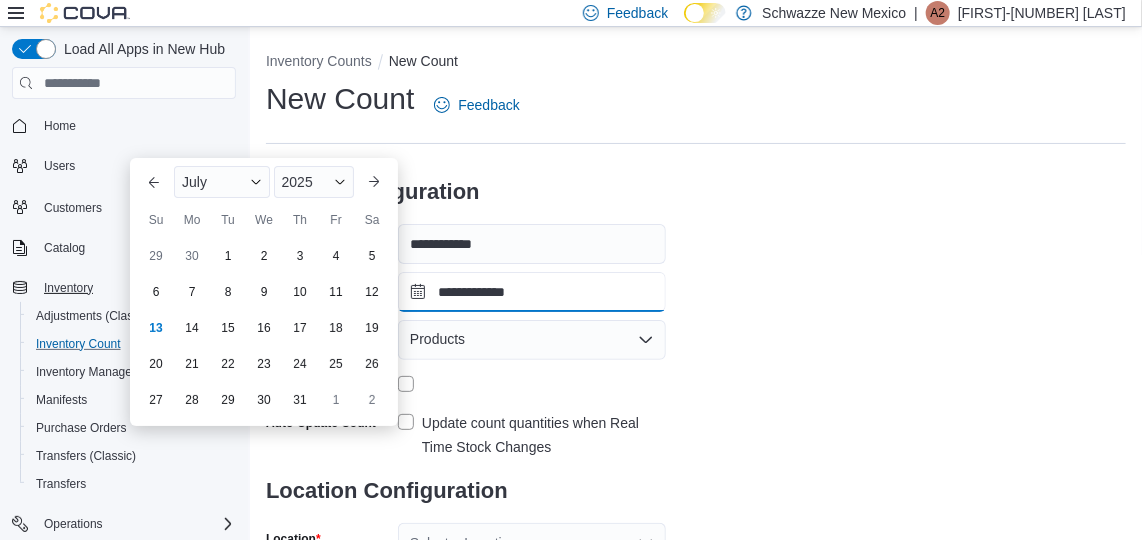 click on "**********" at bounding box center (532, 292) 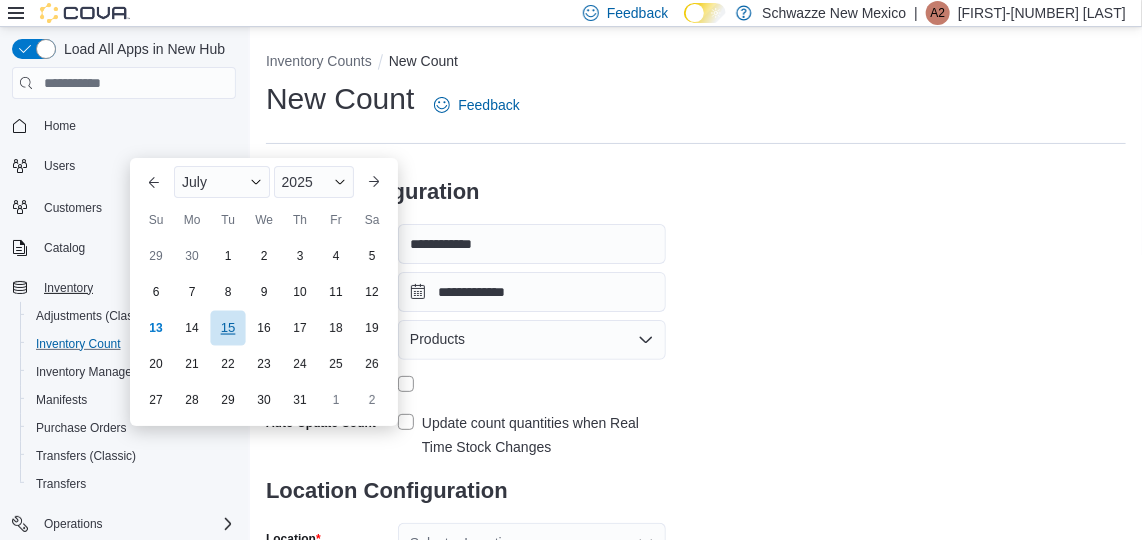 click on "15" at bounding box center (227, 327) 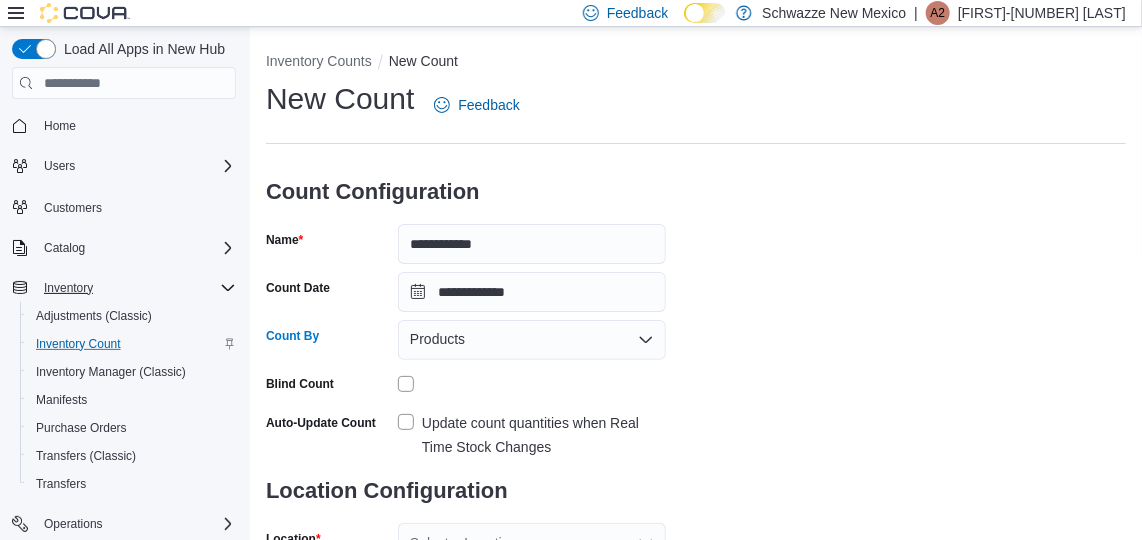 click on "Products" at bounding box center [532, 340] 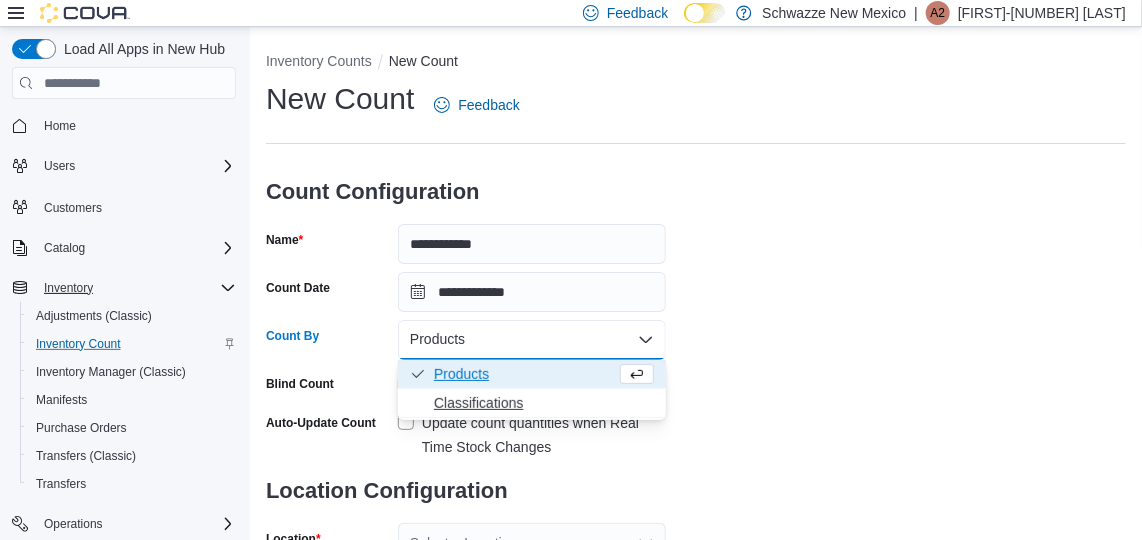 click on "Classifications" at bounding box center [544, 403] 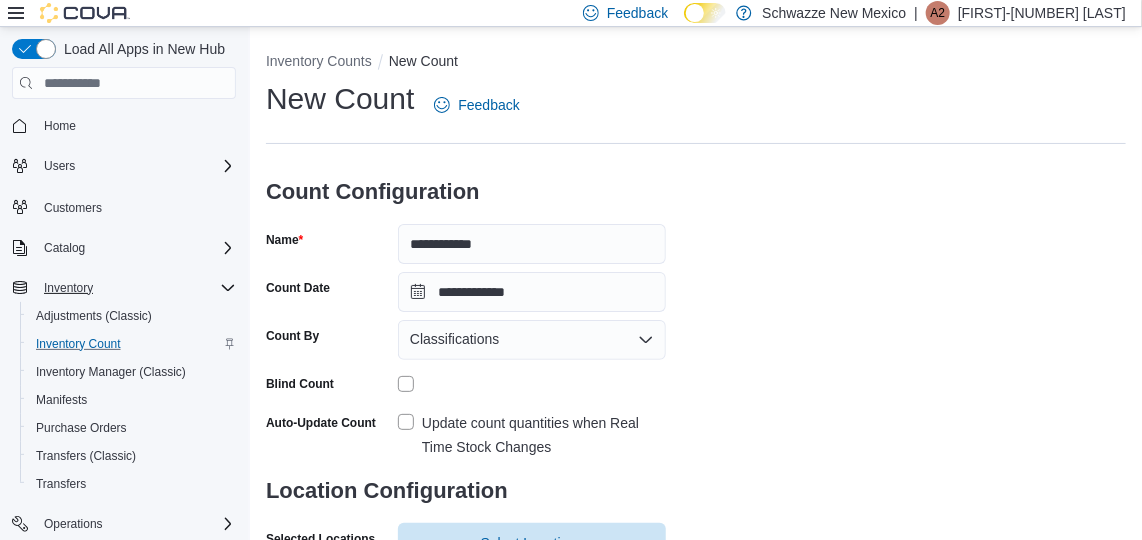 click on "Update count quantities when Real Time Stock Changes" at bounding box center [532, 435] 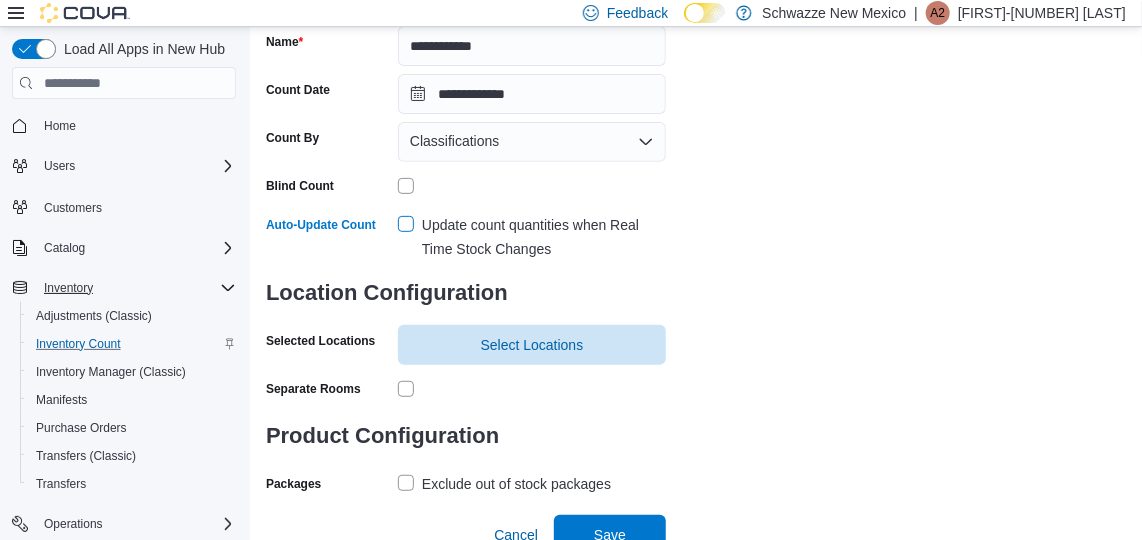 scroll, scrollTop: 212, scrollLeft: 0, axis: vertical 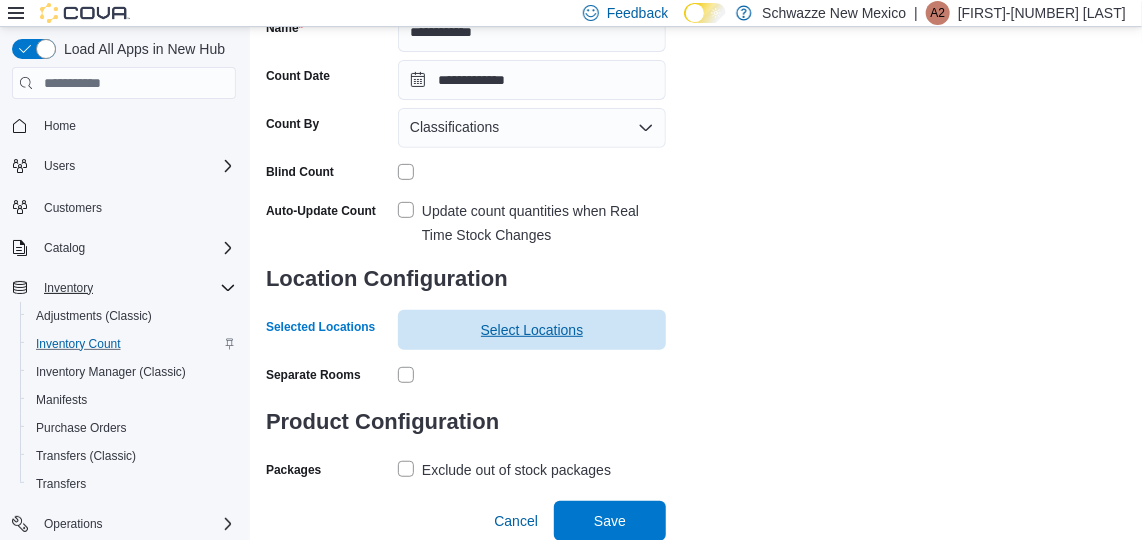 click on "Select Locations" at bounding box center [532, 330] 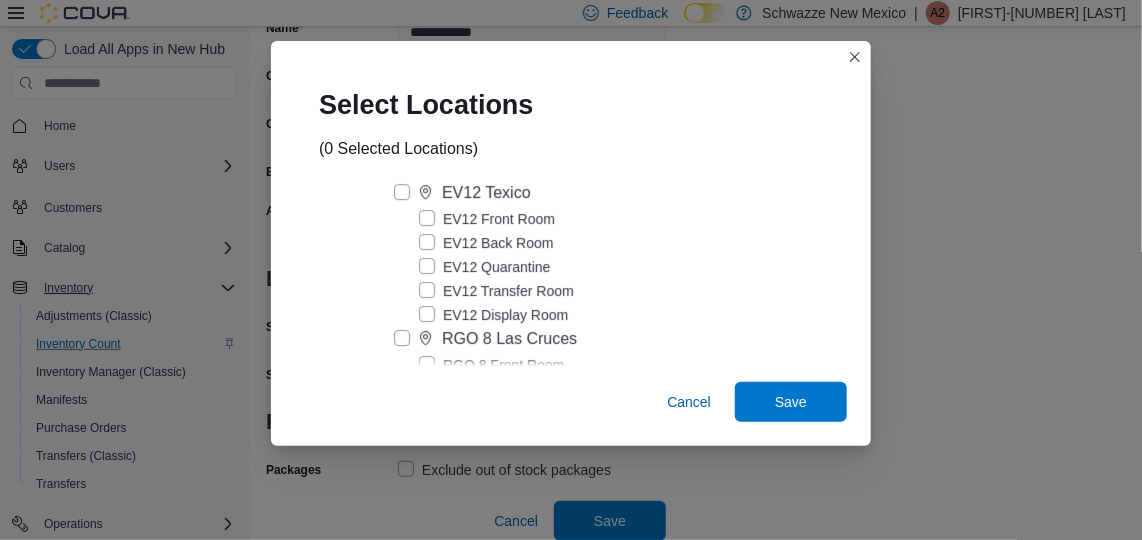 scroll, scrollTop: 5146, scrollLeft: 0, axis: vertical 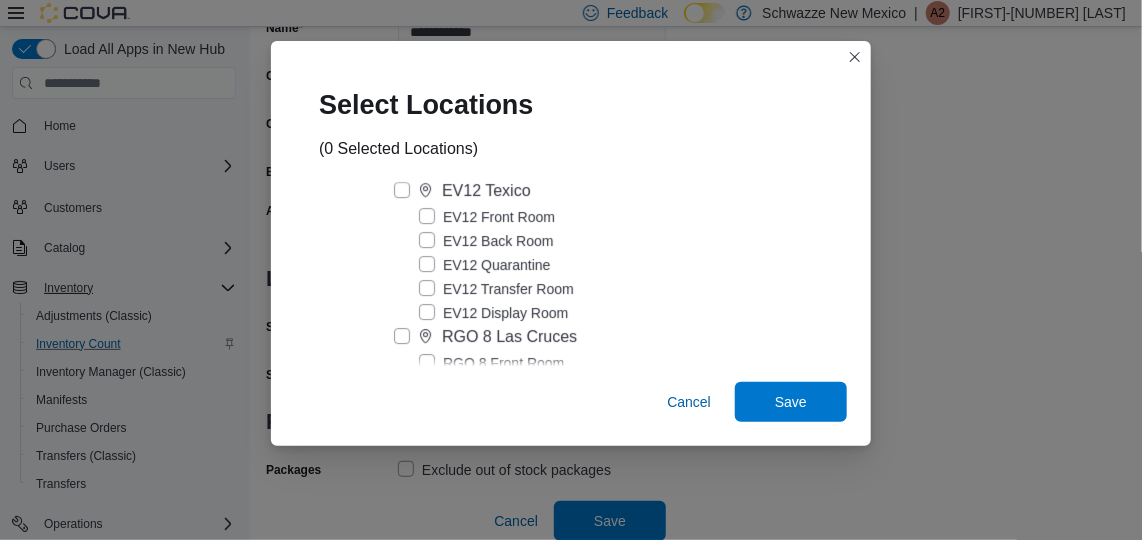click on "EV12 Texico" at bounding box center [462, 191] 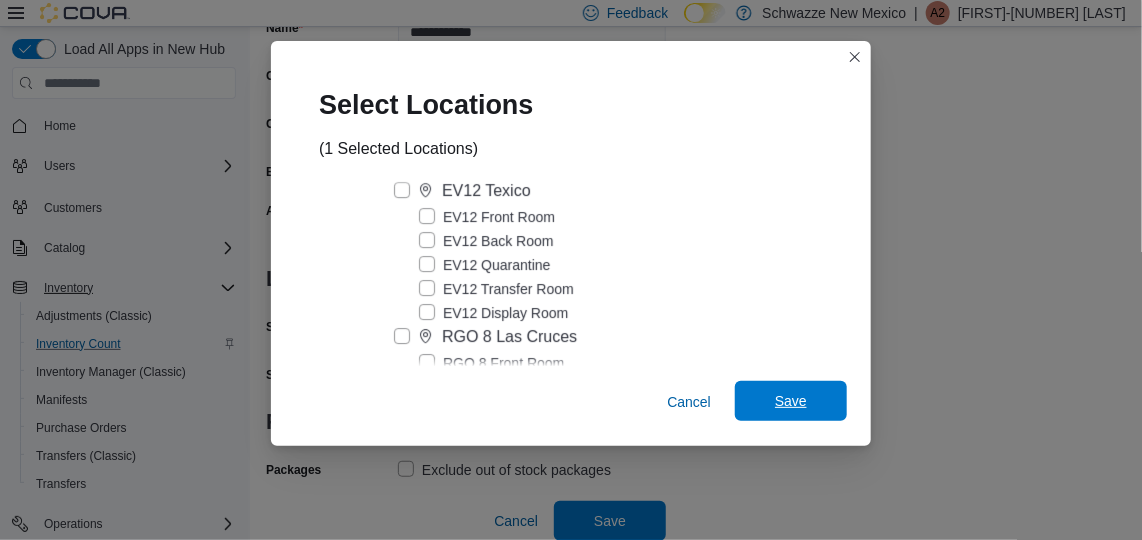 click on "Save" at bounding box center (791, 401) 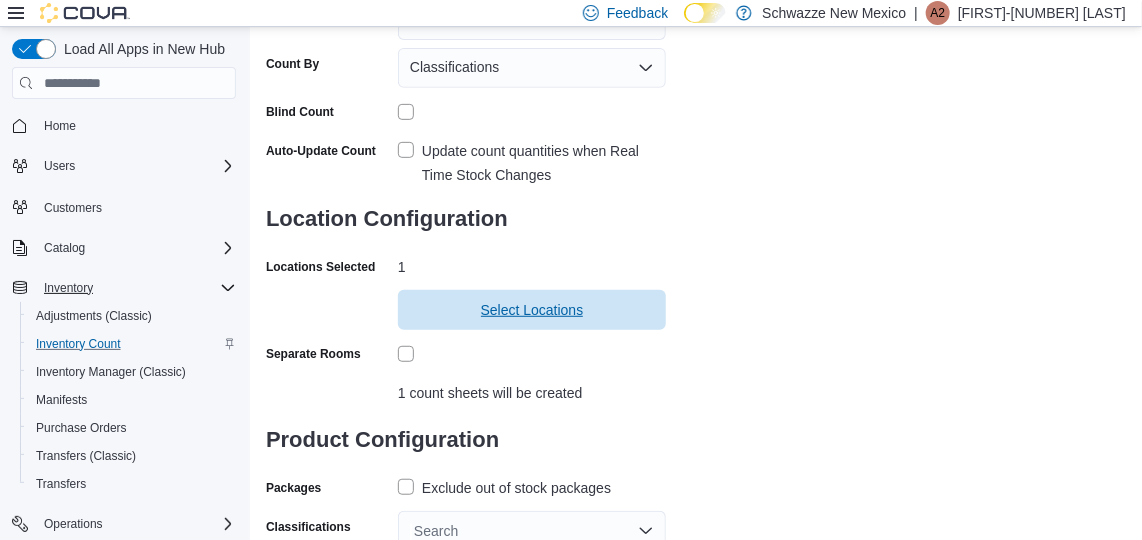 scroll, scrollTop: 338, scrollLeft: 0, axis: vertical 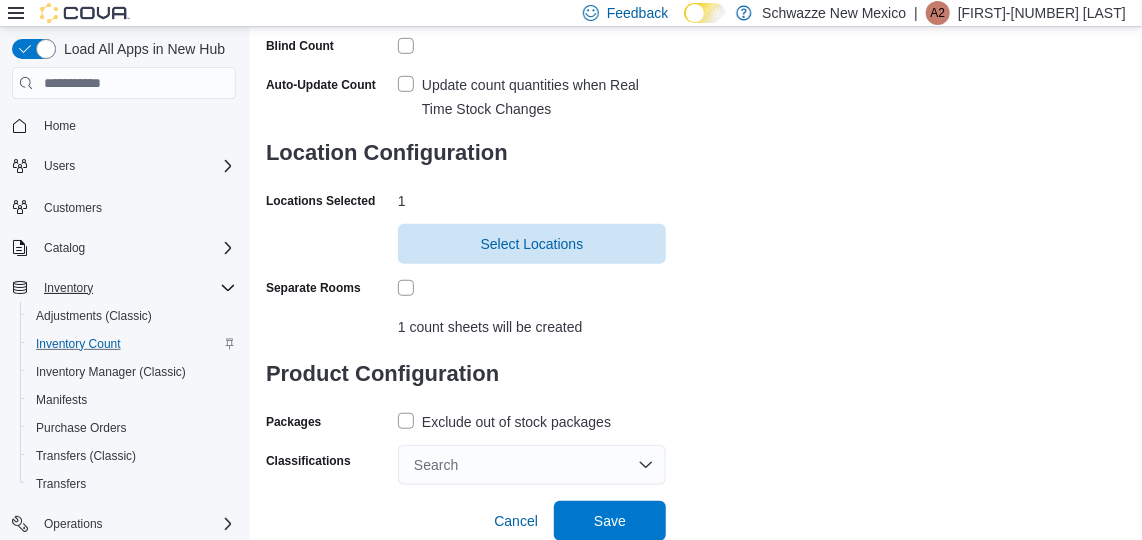 click on "Exclude out of stock packages" at bounding box center (504, 422) 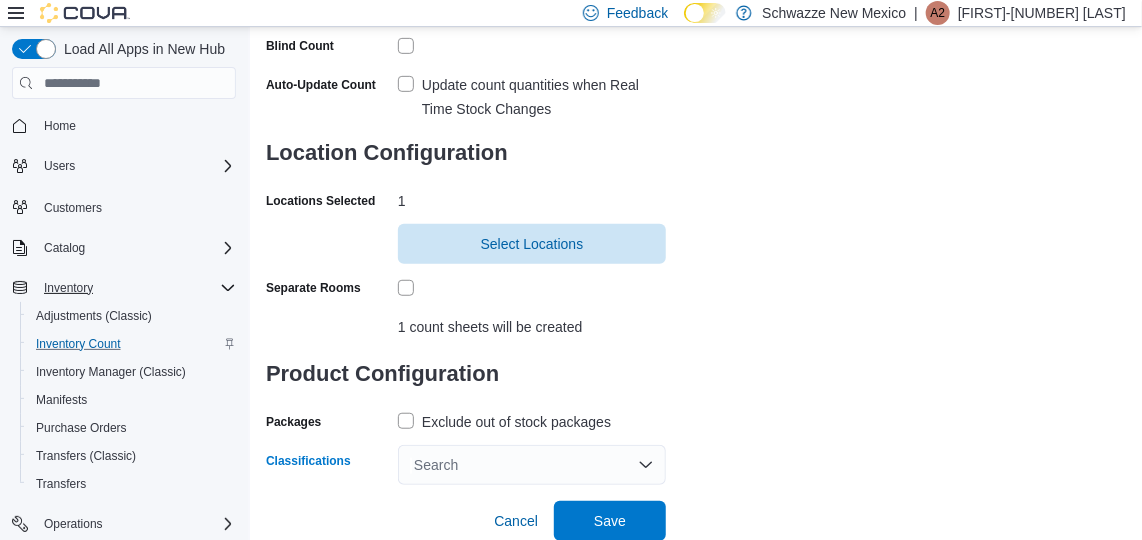 click on "Search" at bounding box center [532, 465] 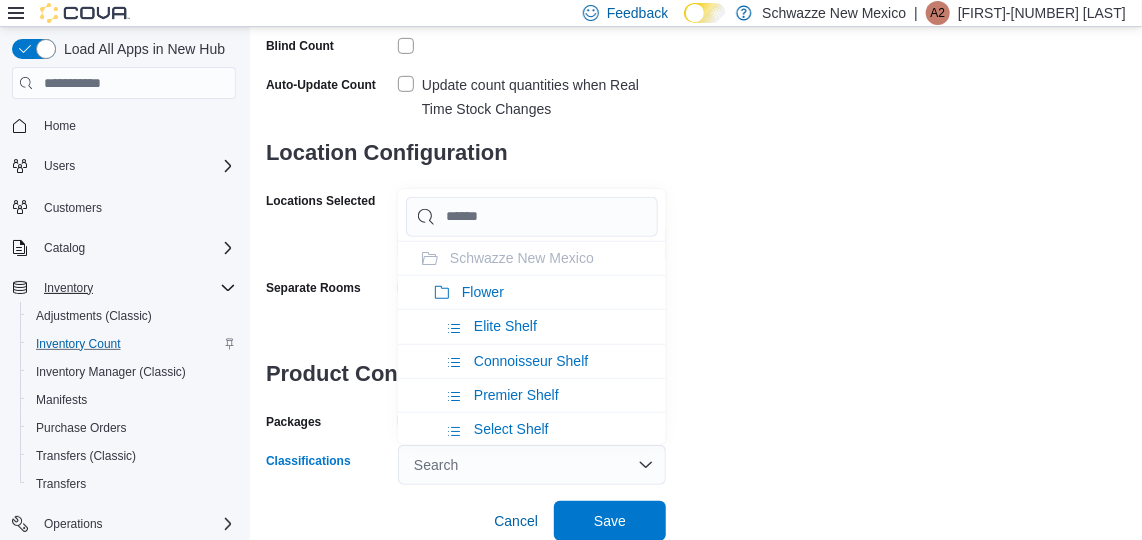 click on "Search" at bounding box center (532, 465) 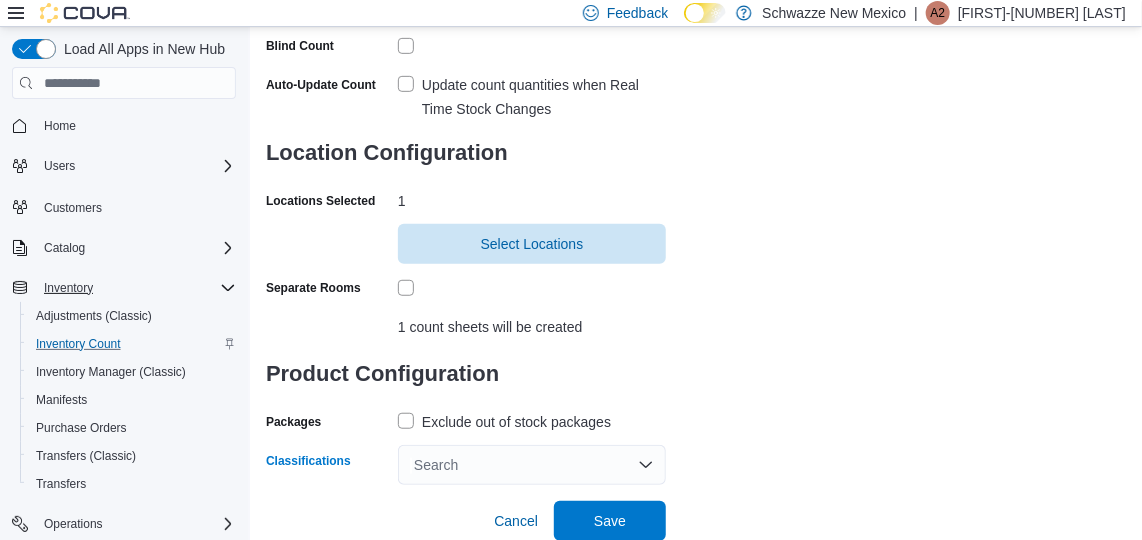 click on "Search" at bounding box center [532, 465] 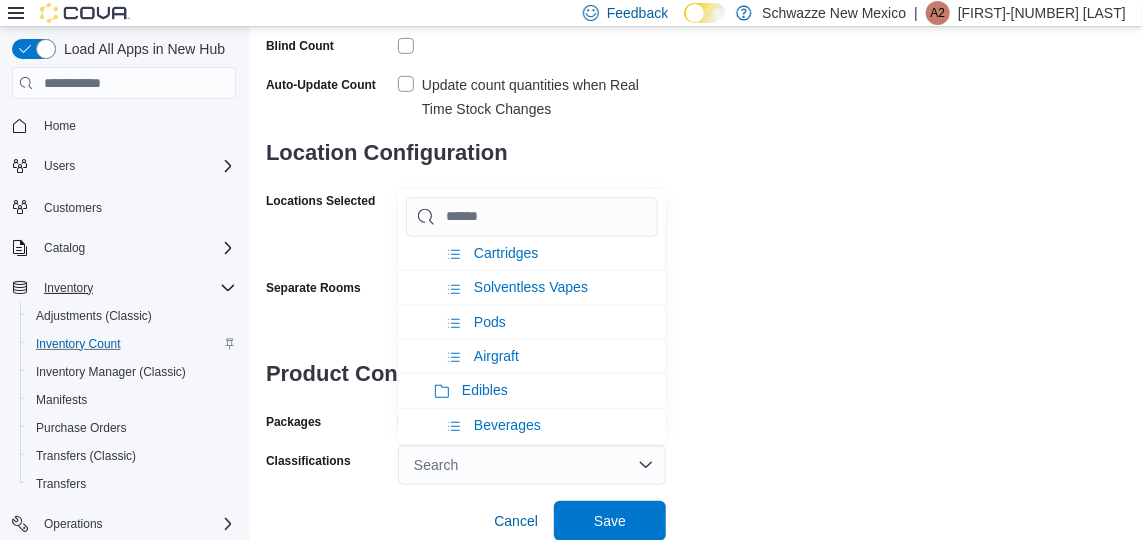 scroll, scrollTop: 967, scrollLeft: 0, axis: vertical 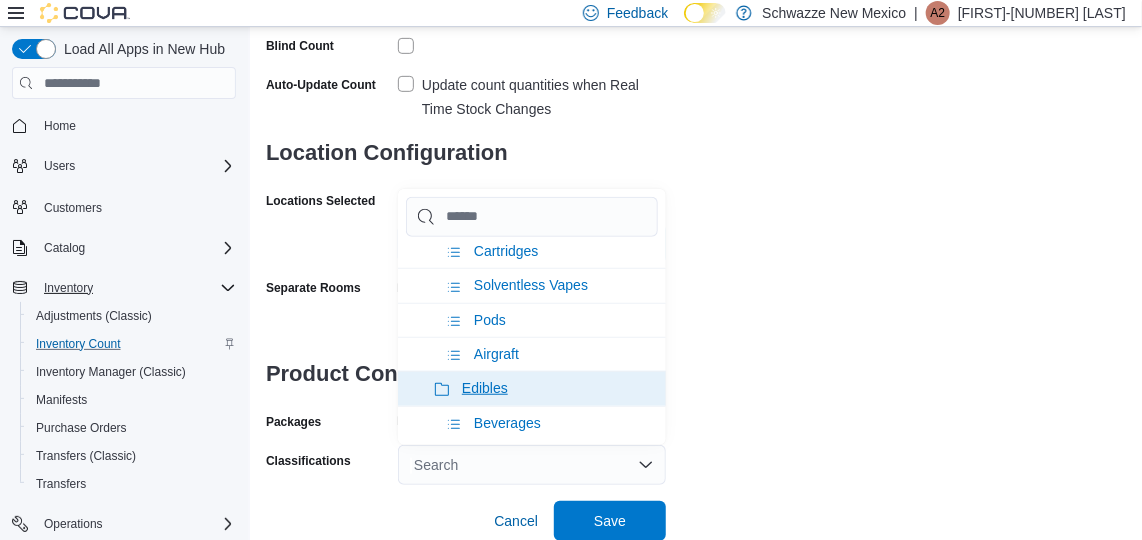 click on "Edibles" at bounding box center (532, 388) 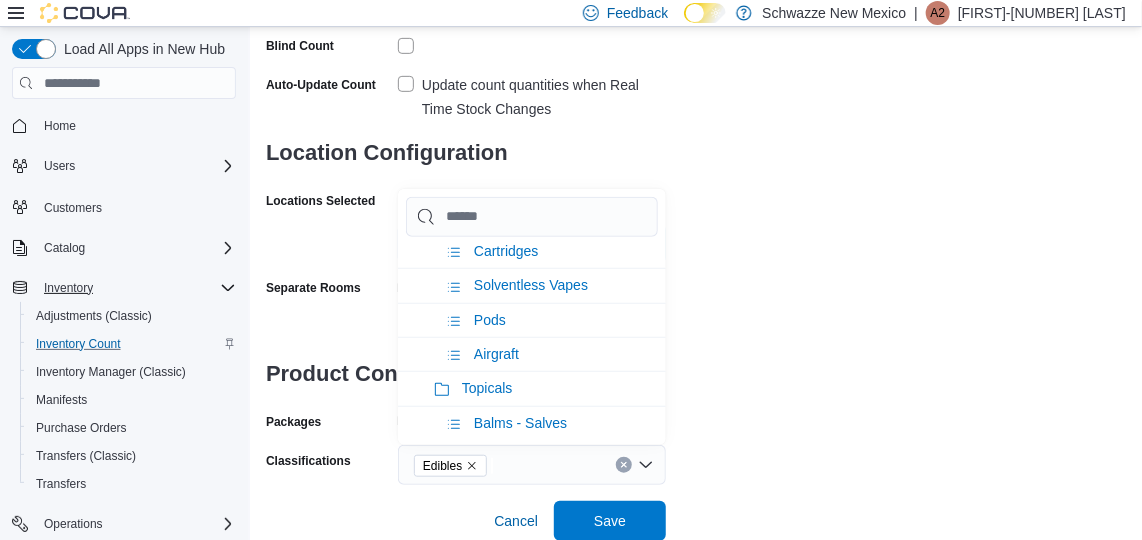 click on "**********" at bounding box center [696, 113] 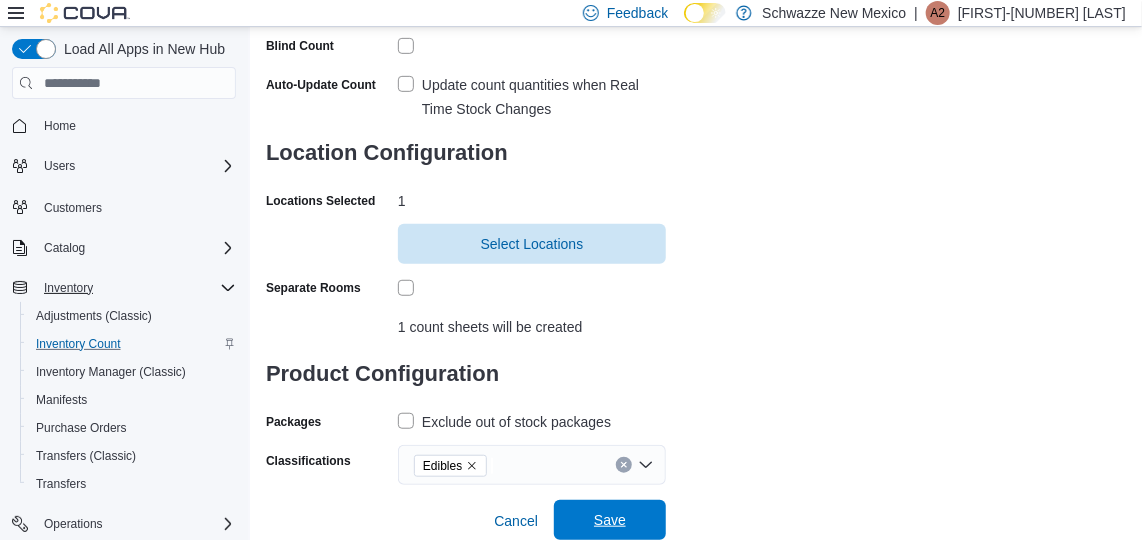 click on "Save" at bounding box center [610, 520] 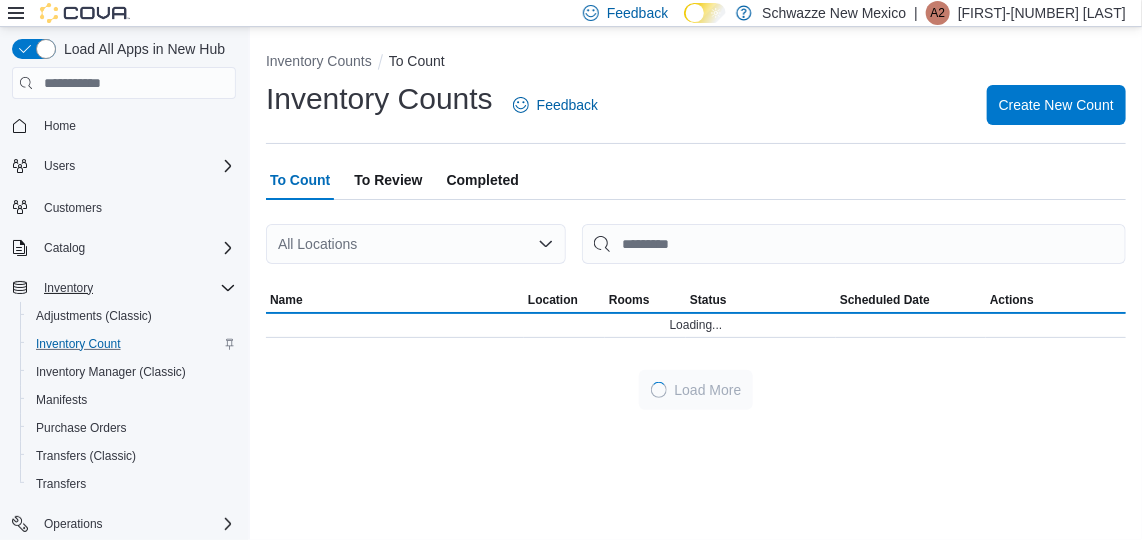 scroll, scrollTop: 0, scrollLeft: 0, axis: both 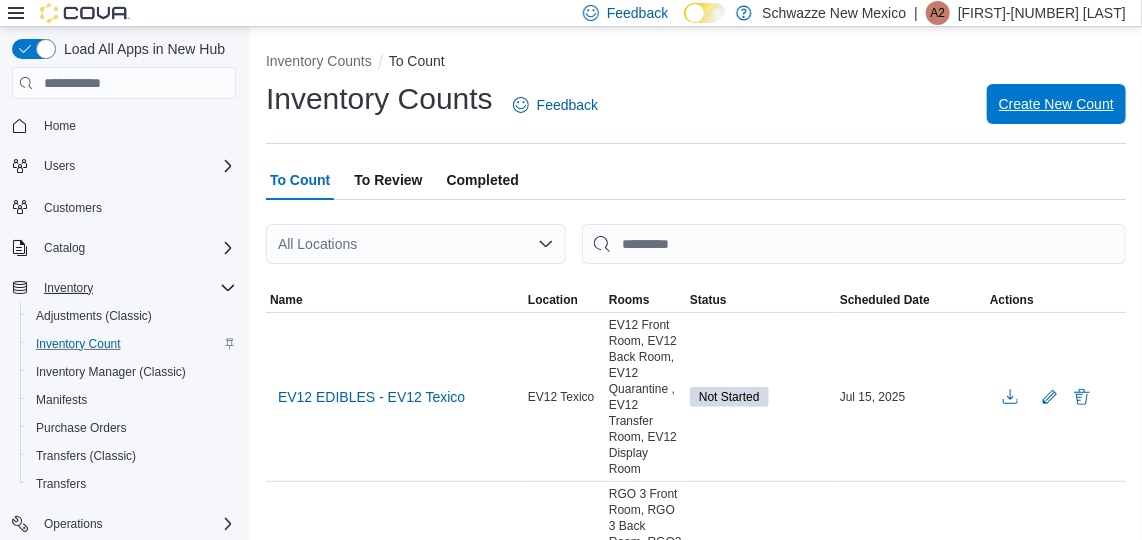 click on "Create New Count" at bounding box center (1056, 104) 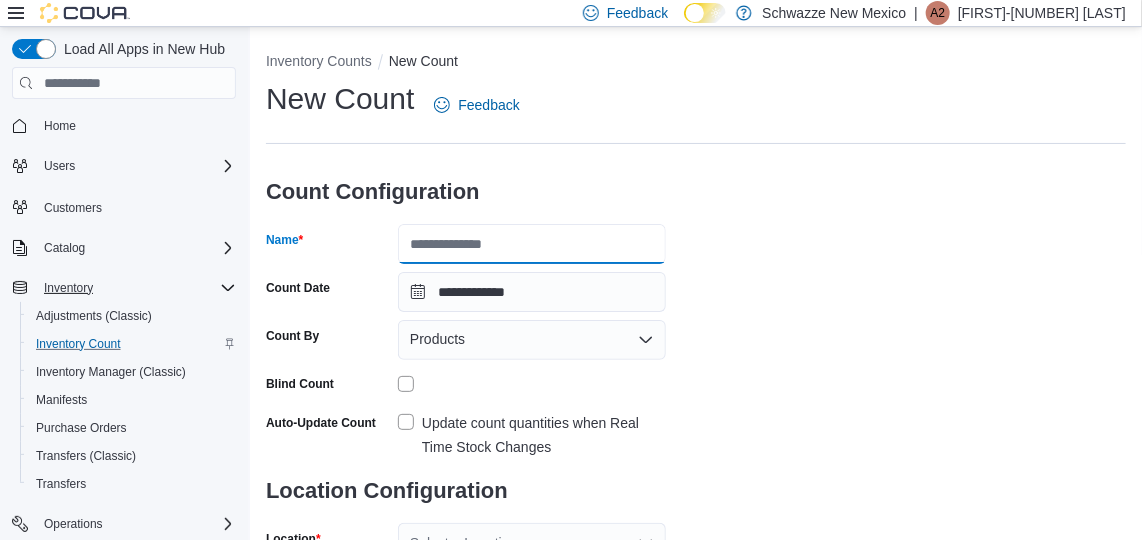 click on "Name" at bounding box center (532, 244) 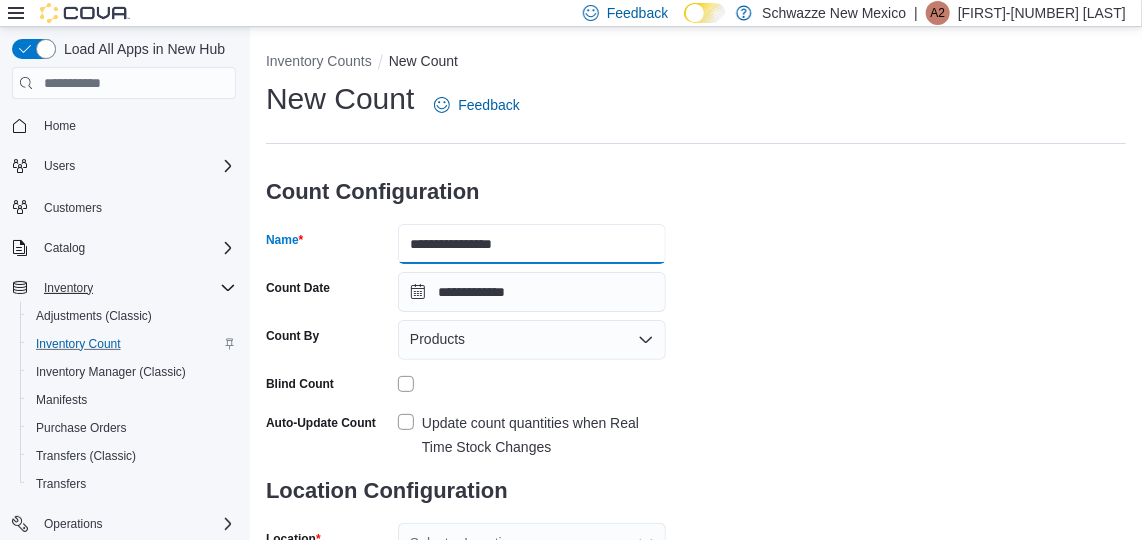 type on "**********" 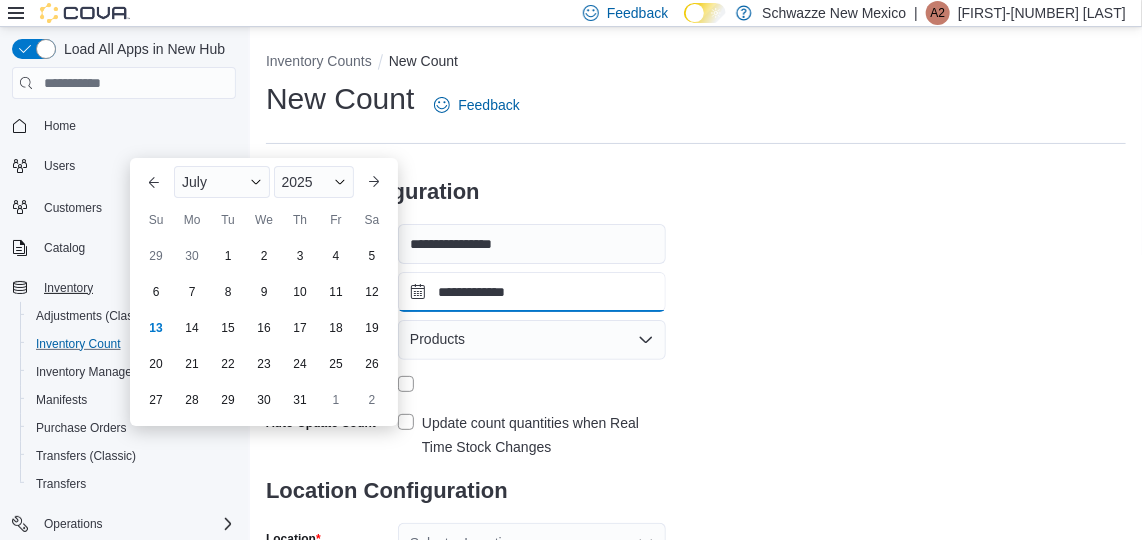 click on "**********" at bounding box center (532, 292) 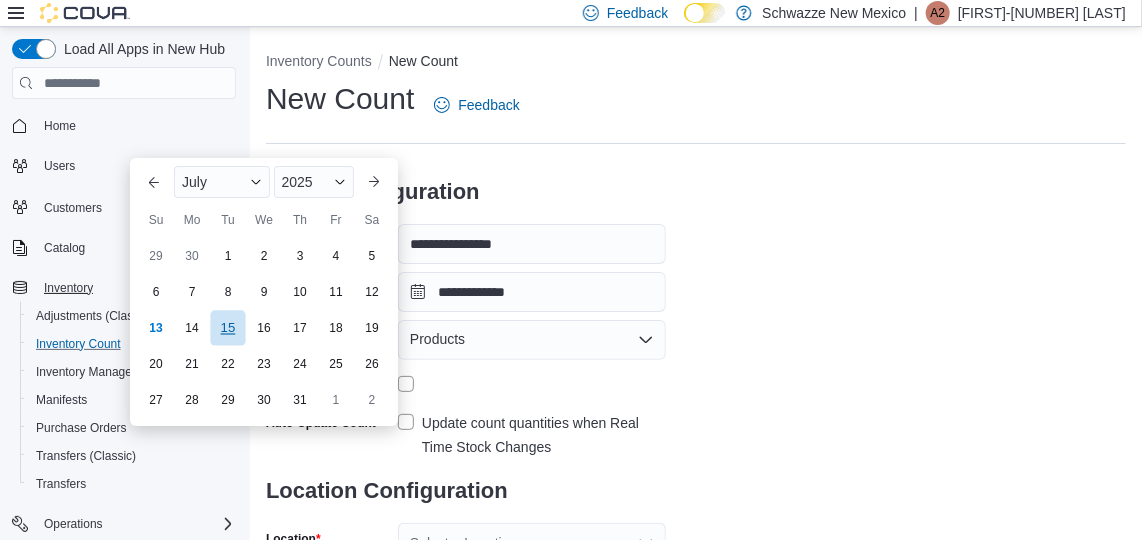 click on "15" at bounding box center [227, 327] 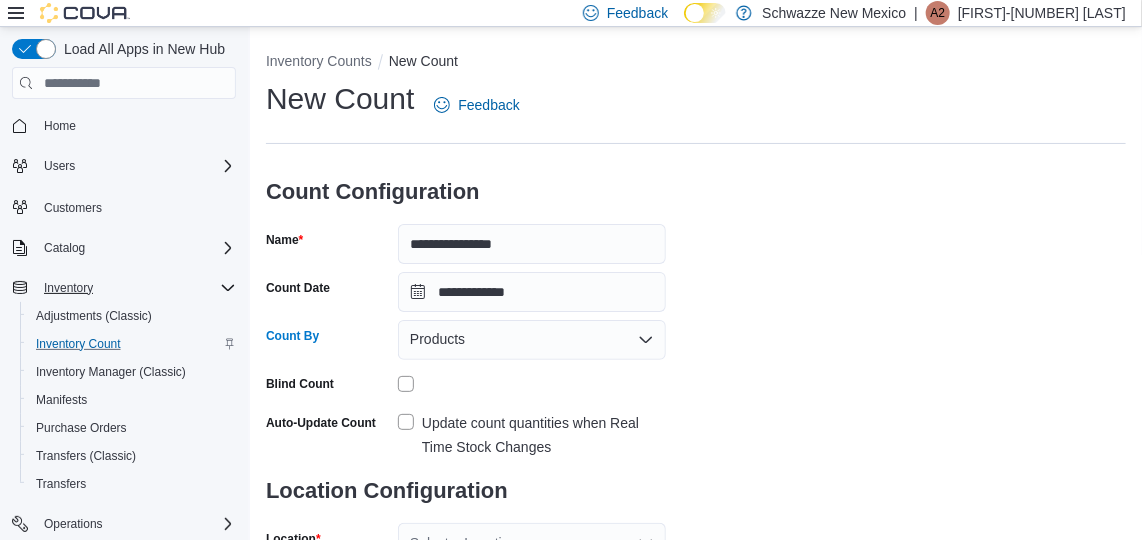 click on "Products" at bounding box center (532, 340) 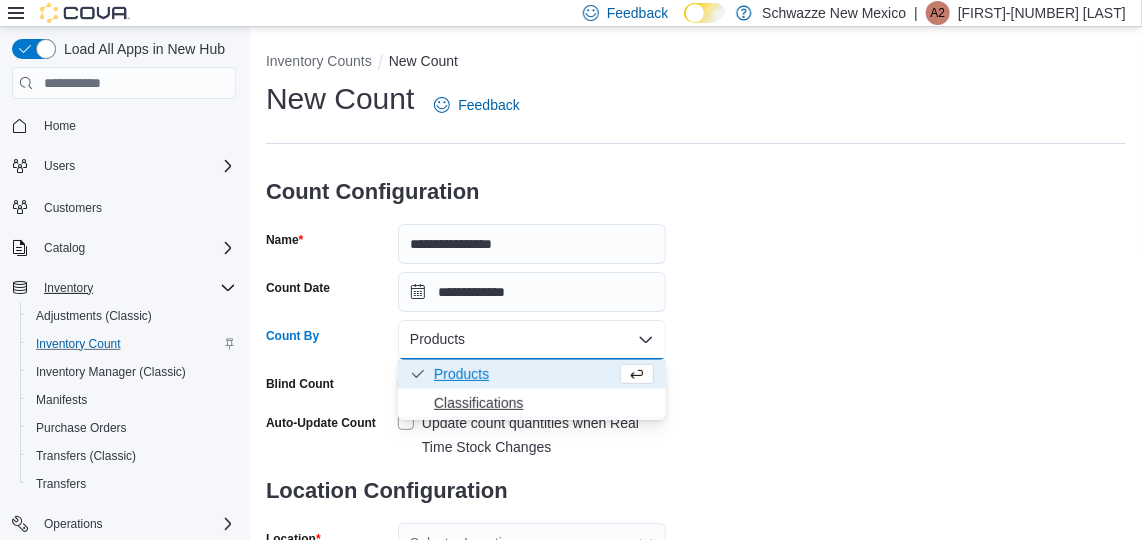 click on "Classifications" at bounding box center [544, 403] 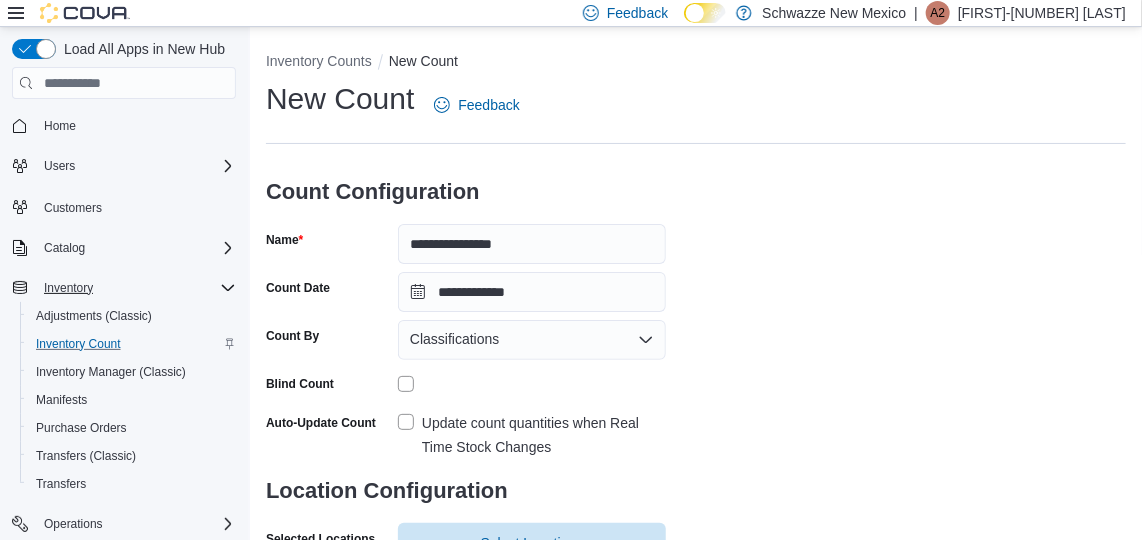click on "Update count quantities when Real Time Stock Changes" at bounding box center [532, 435] 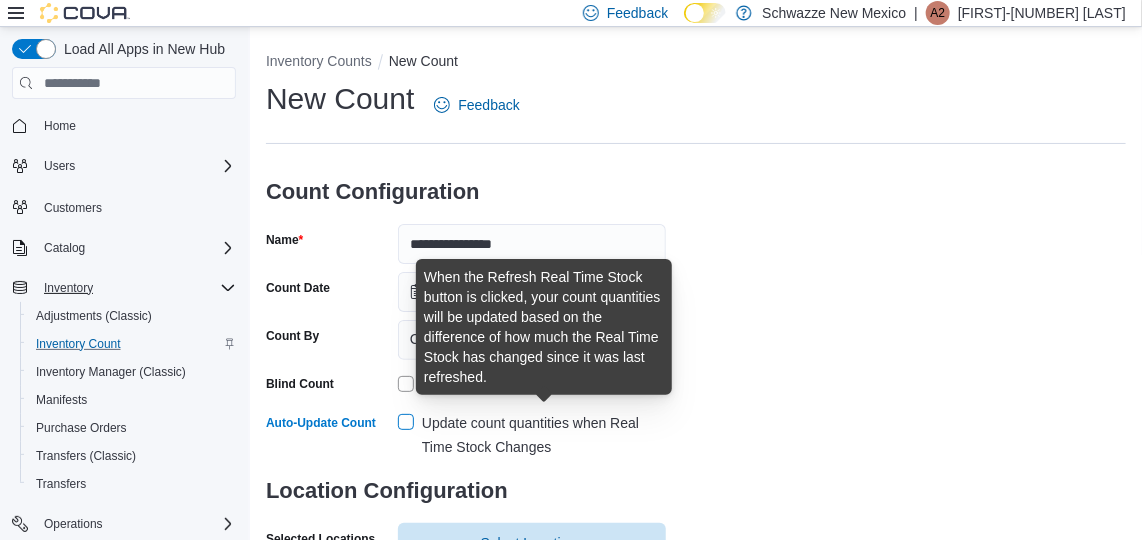 scroll, scrollTop: 201, scrollLeft: 0, axis: vertical 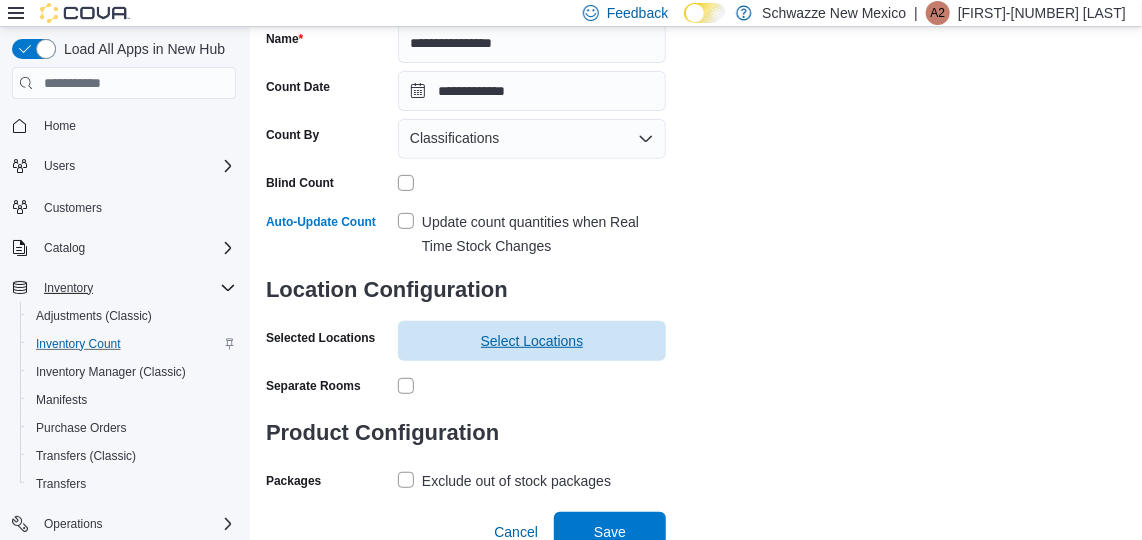 click on "Select Locations" at bounding box center [532, 341] 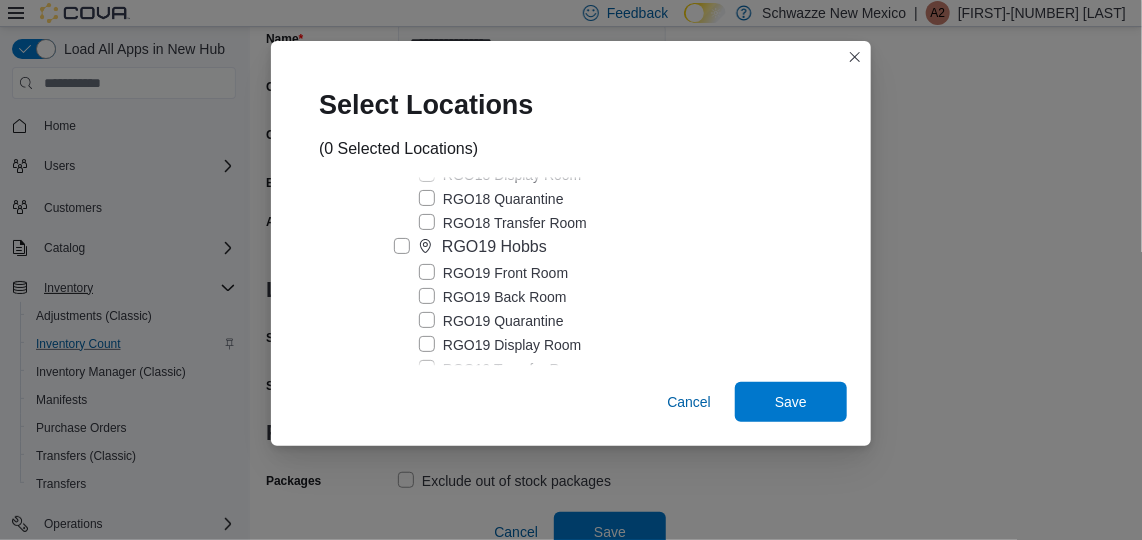 scroll, scrollTop: 6141, scrollLeft: 0, axis: vertical 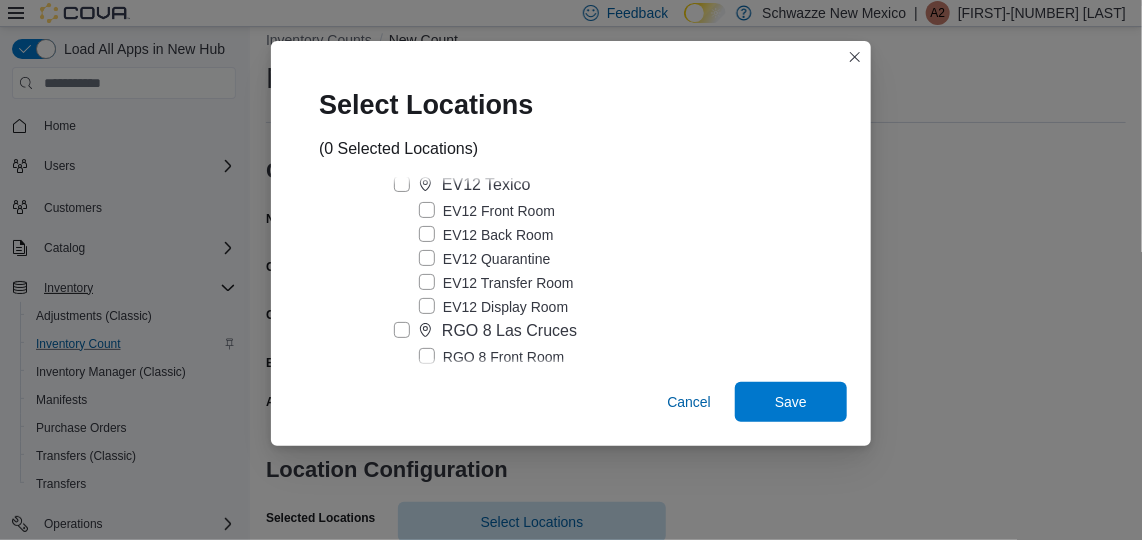 click on "EV12 Texico" at bounding box center (462, 185) 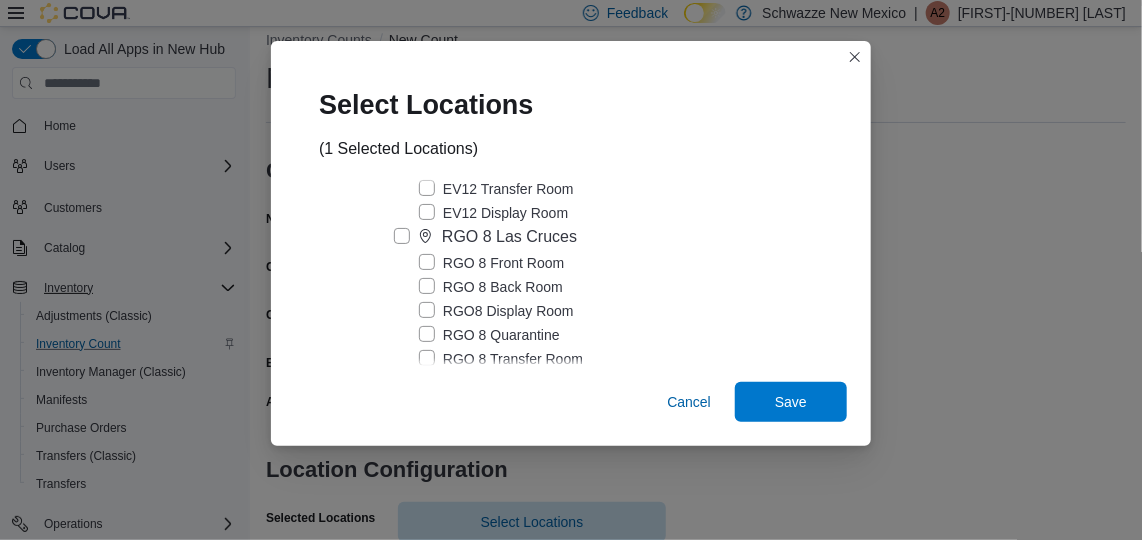 scroll, scrollTop: 5255, scrollLeft: 0, axis: vertical 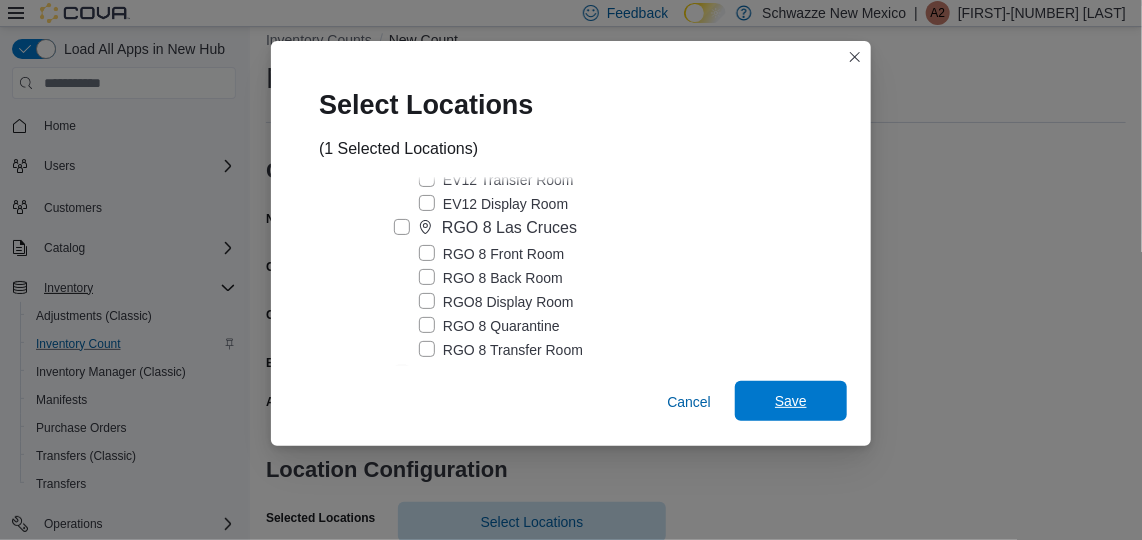 click on "Save" at bounding box center [791, 401] 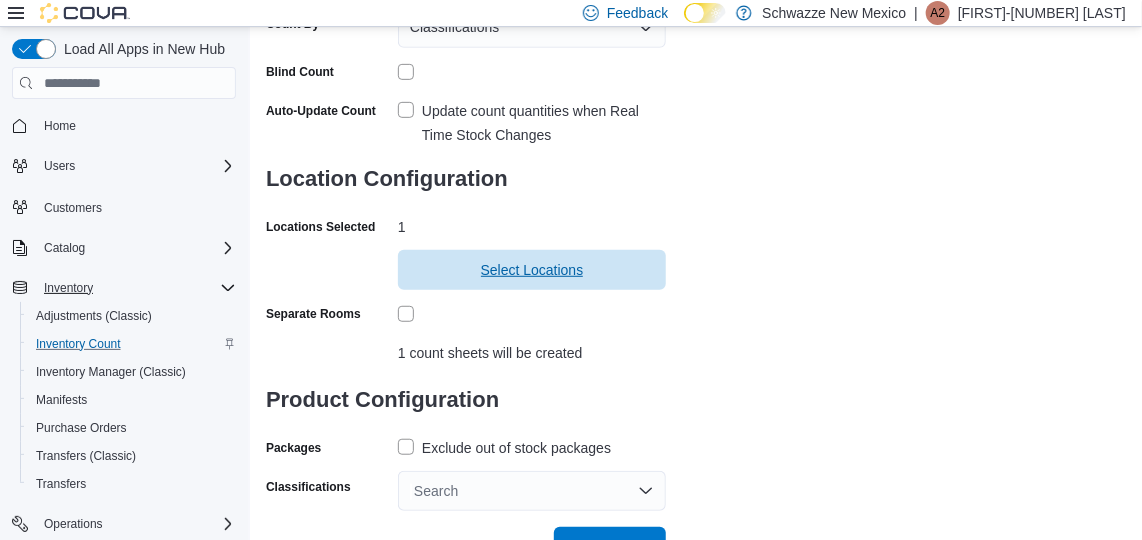 scroll, scrollTop: 338, scrollLeft: 0, axis: vertical 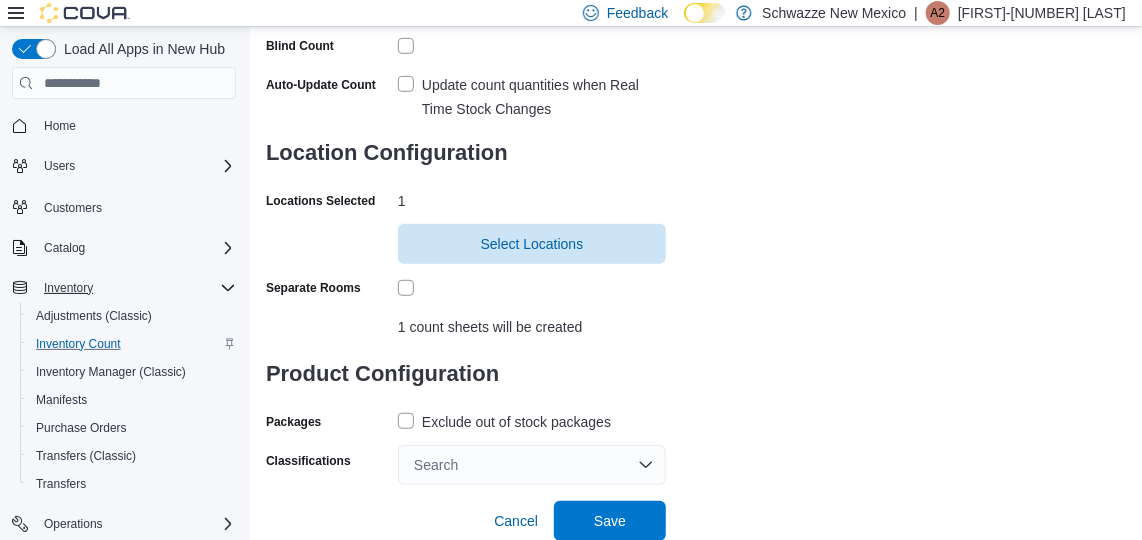 click on "Exclude out of stock packages" at bounding box center [504, 422] 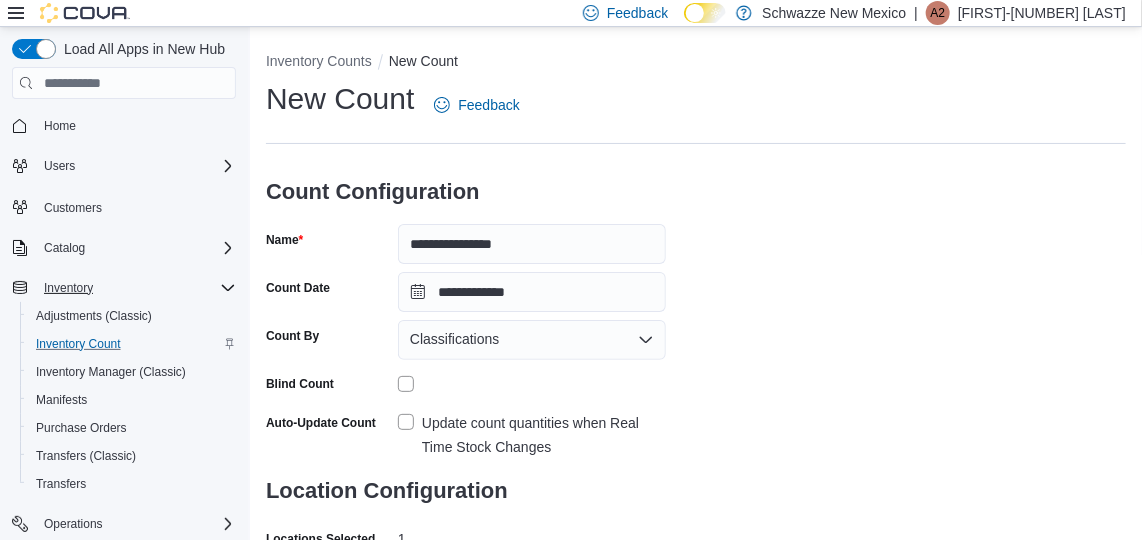 scroll, scrollTop: 338, scrollLeft: 0, axis: vertical 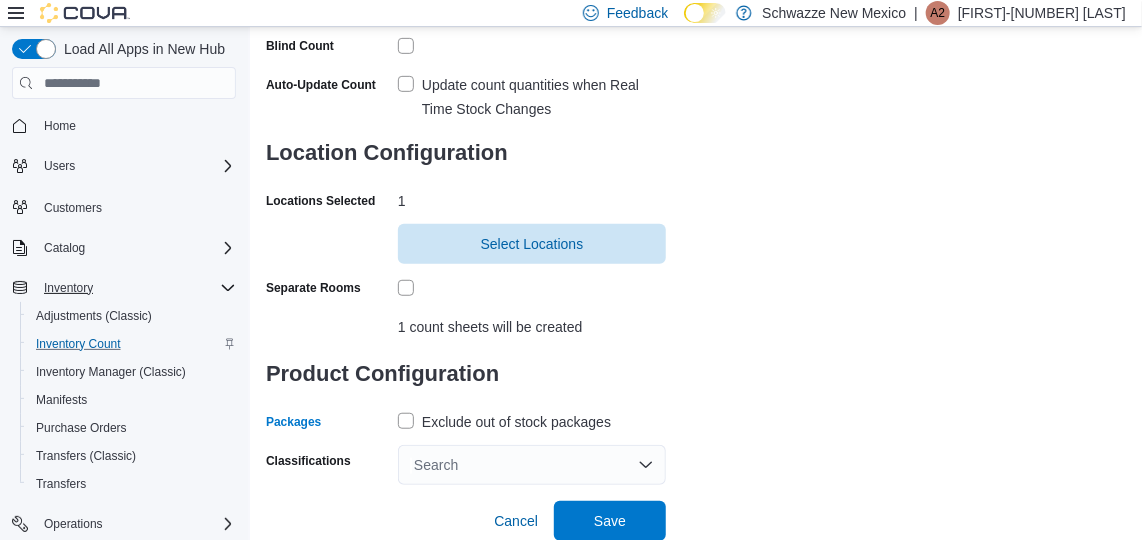 click on "Search" at bounding box center (532, 465) 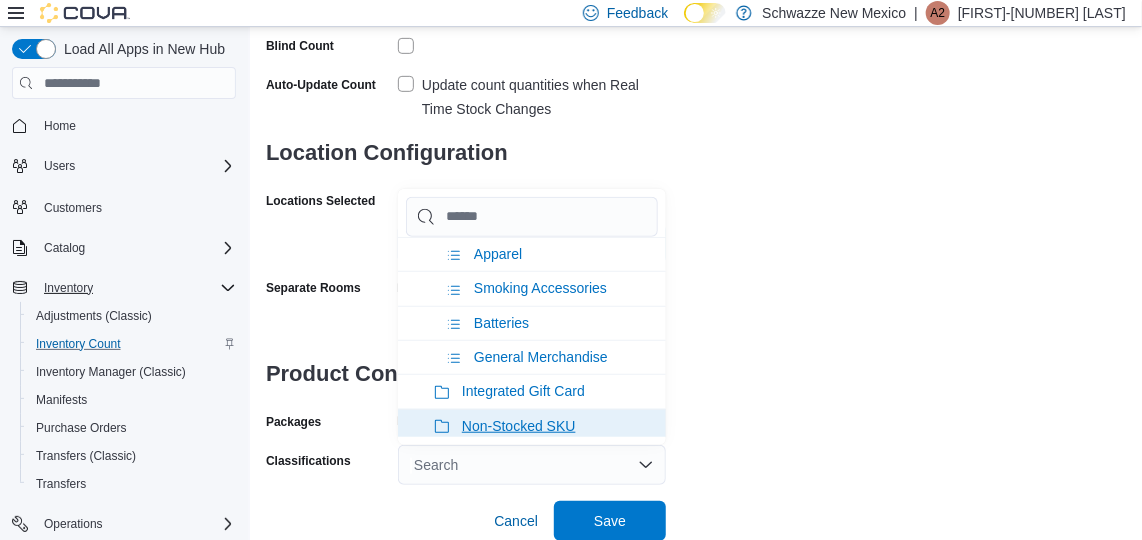 scroll, scrollTop: 1654, scrollLeft: 0, axis: vertical 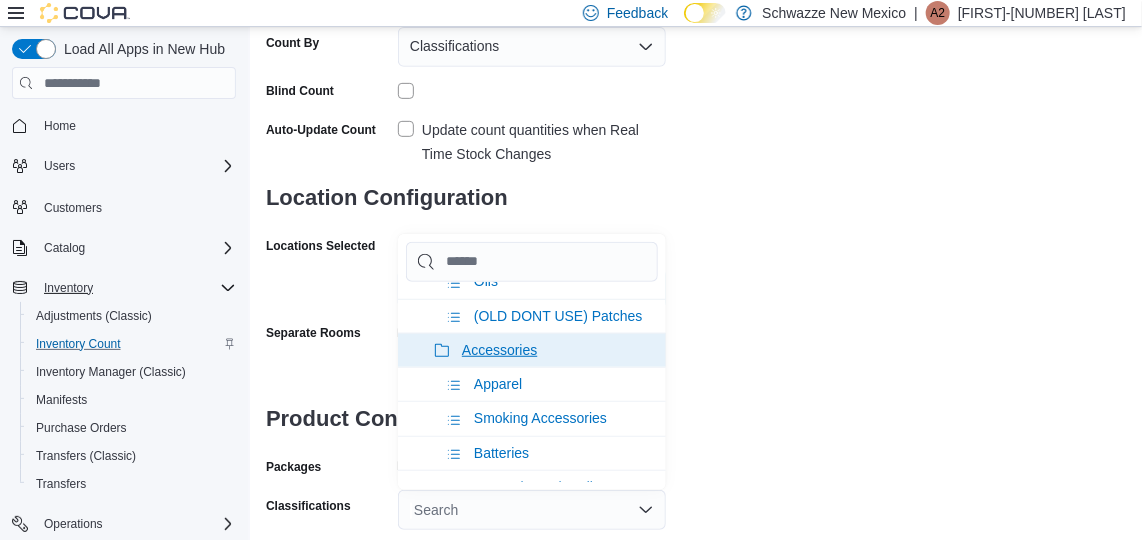 click on "Accessories" at bounding box center (499, 350) 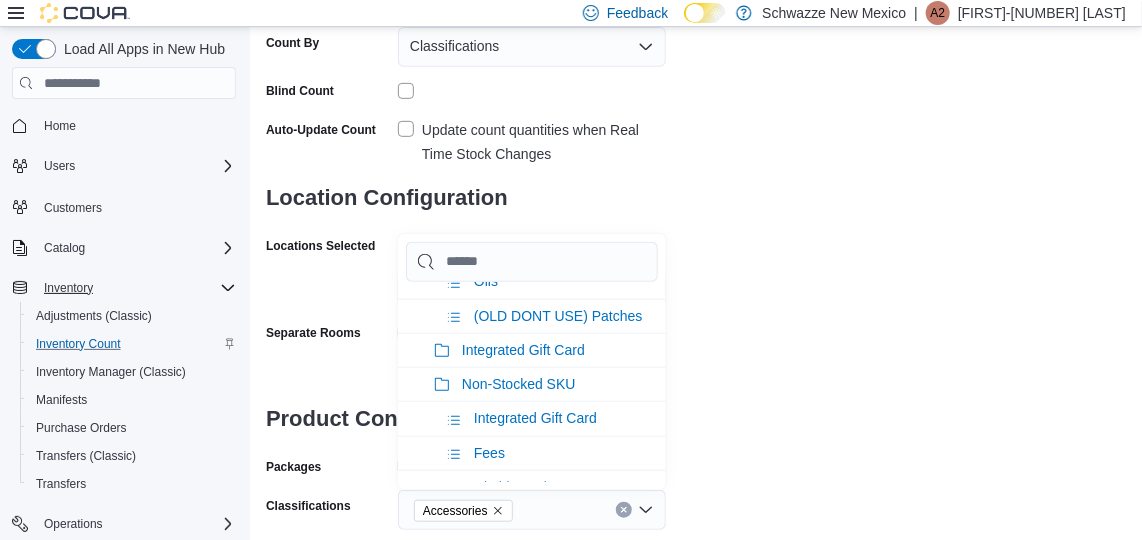 click on "**********" at bounding box center [696, 158] 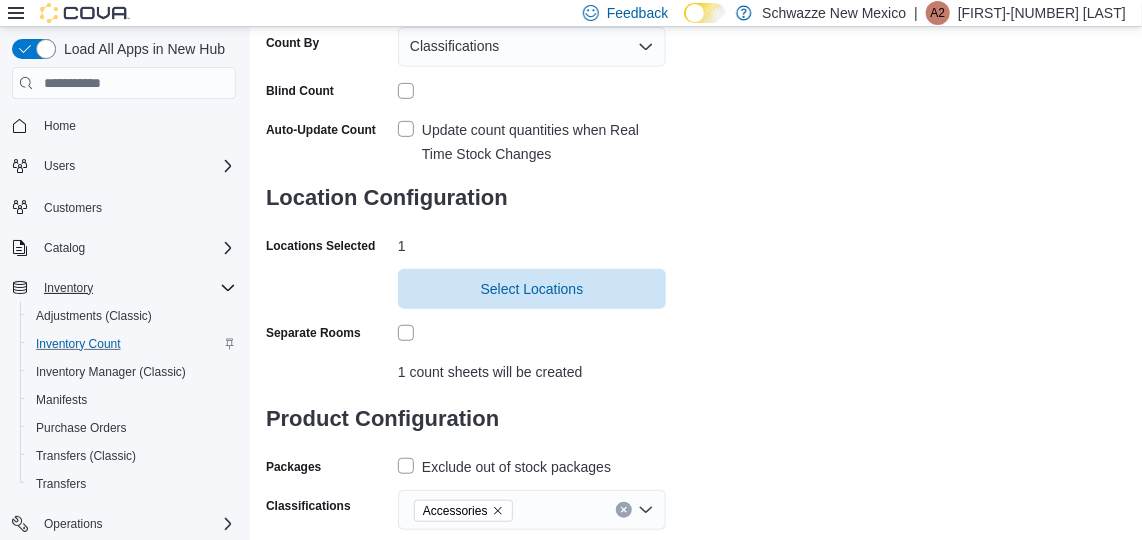 scroll, scrollTop: 338, scrollLeft: 0, axis: vertical 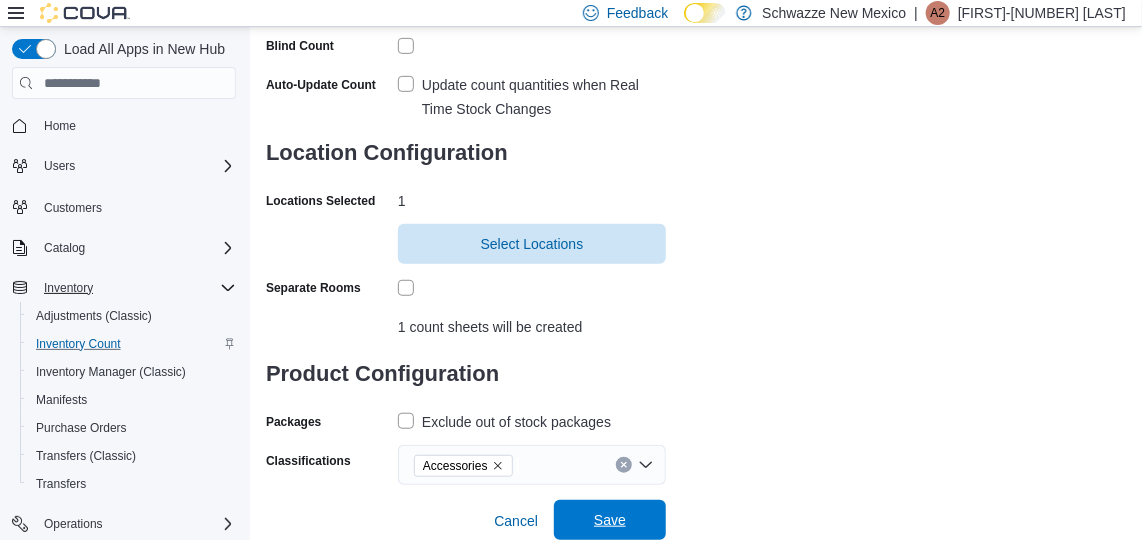 click on "Save" at bounding box center (610, 520) 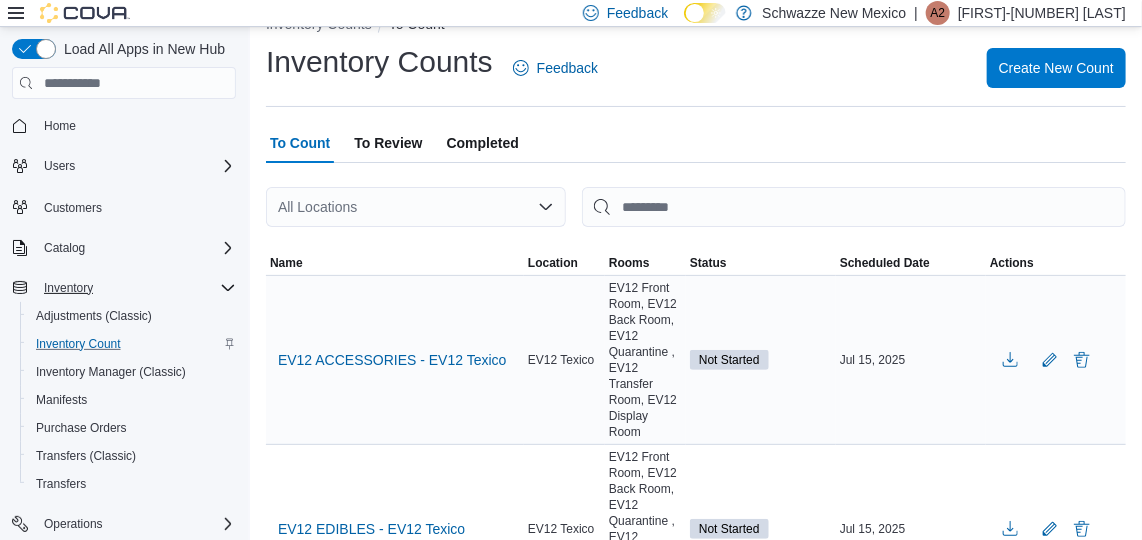 scroll, scrollTop: 0, scrollLeft: 0, axis: both 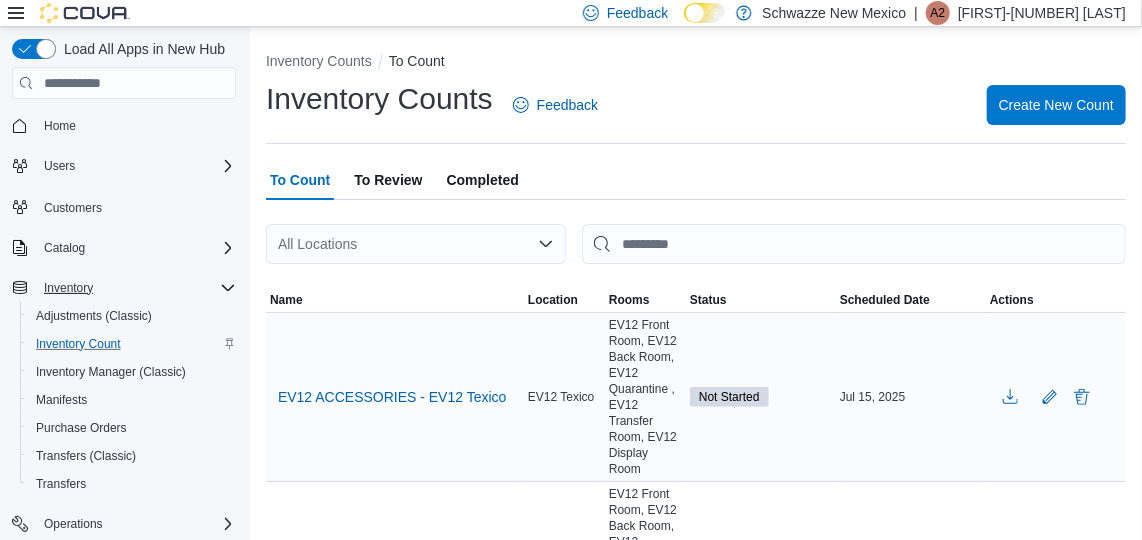 click on "EV12 Texico" at bounding box center [564, 397] 